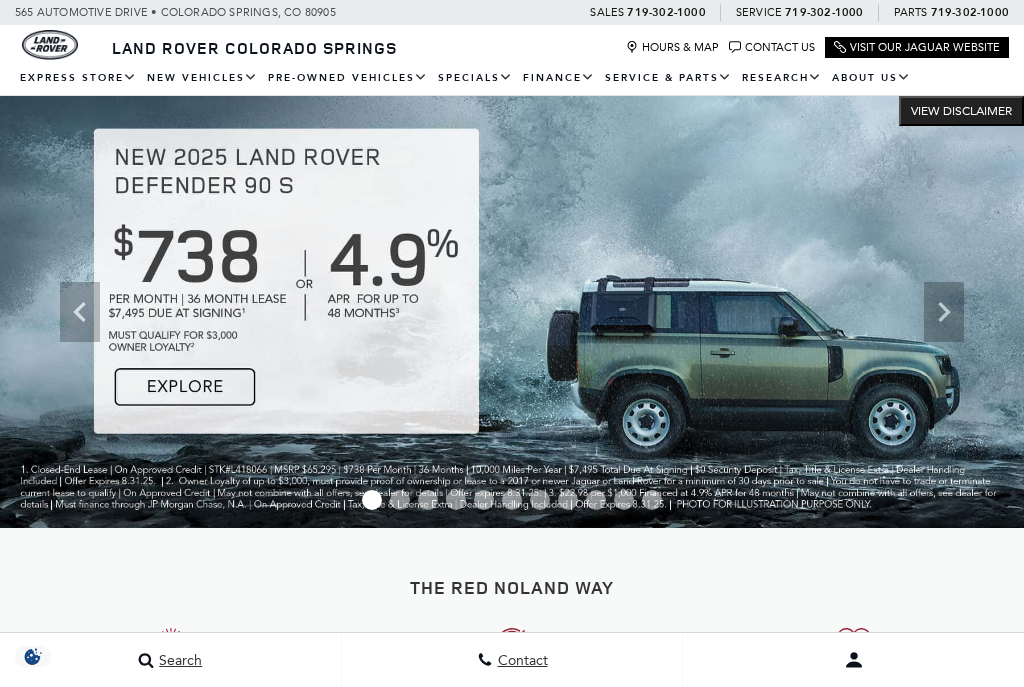 scroll, scrollTop: 480, scrollLeft: 0, axis: vertical 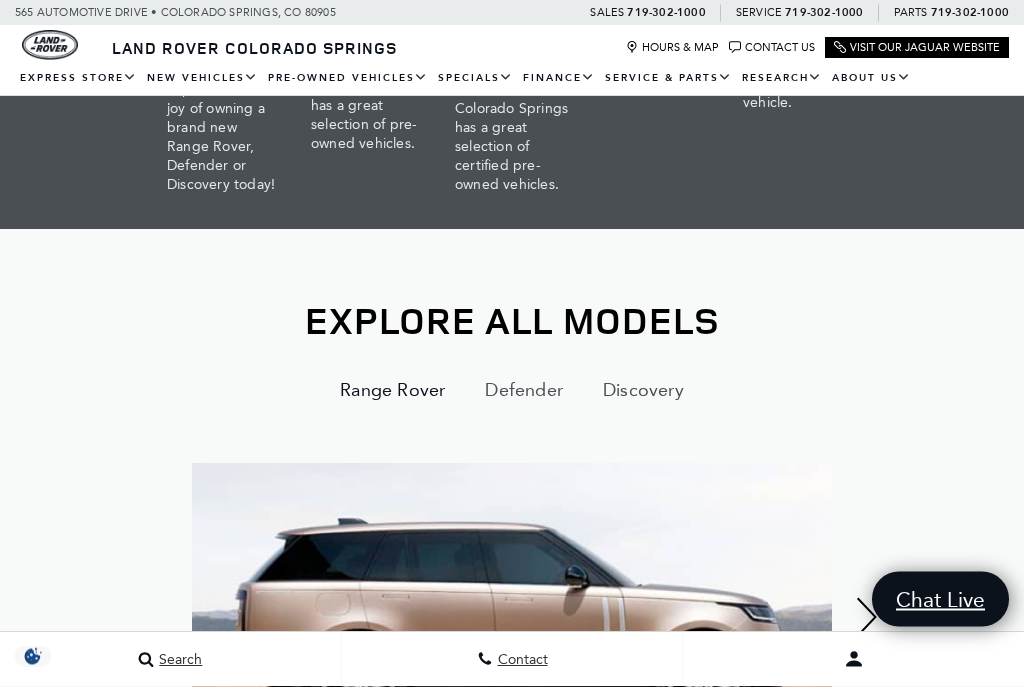 click on "Range Rover" at bounding box center (392, 391) 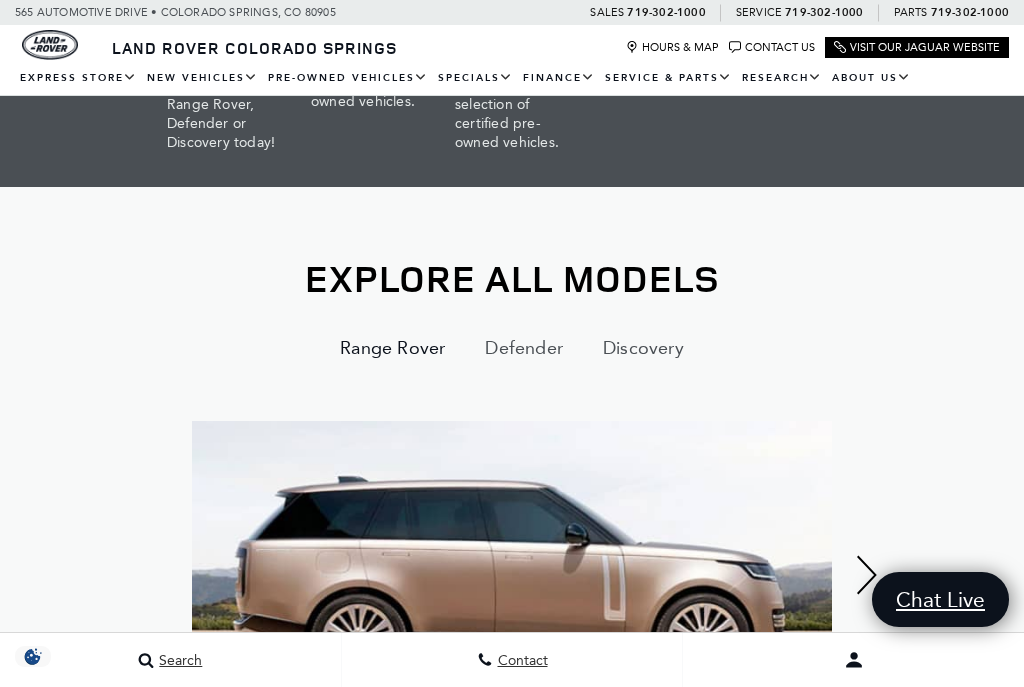 click on "Range Rover" at bounding box center [392, 348] 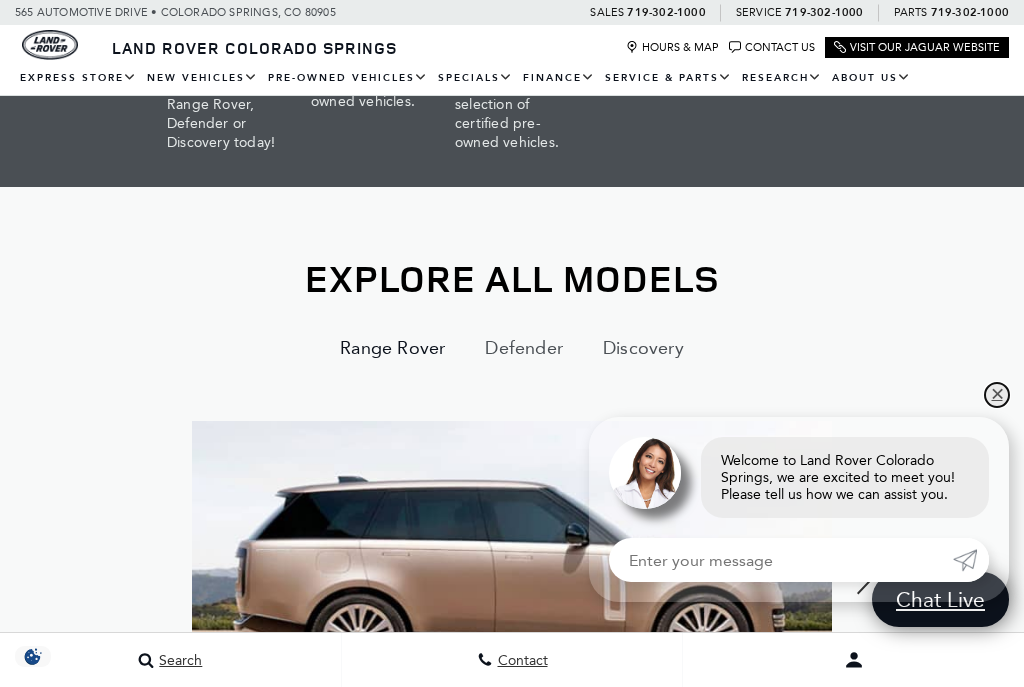 click on "✕" at bounding box center [997, 395] 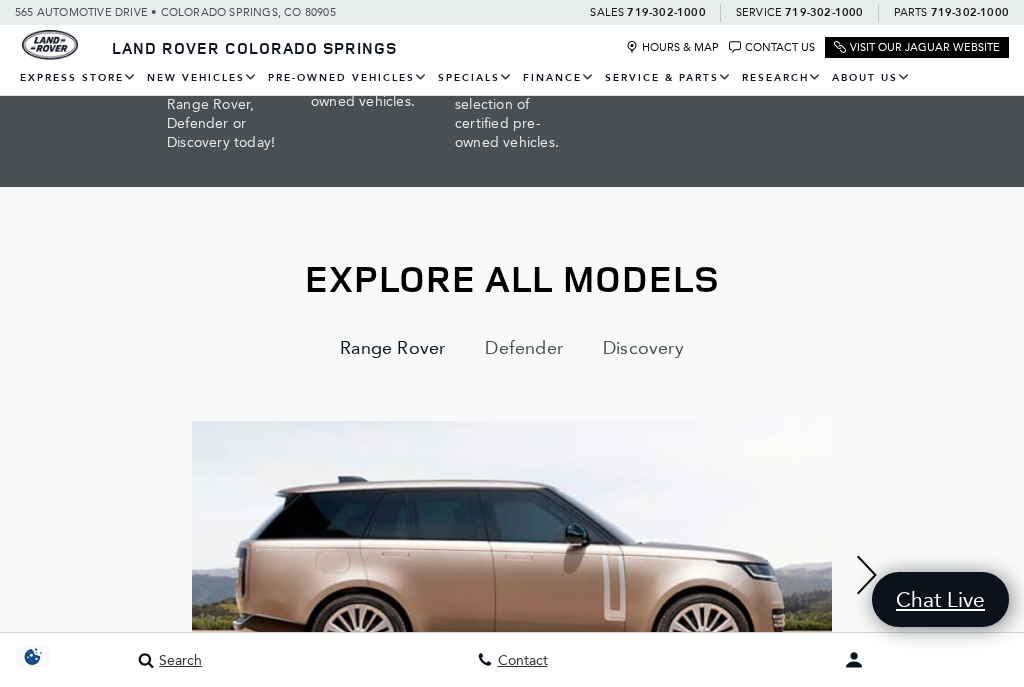 click on "Range Rover" at bounding box center [392, 348] 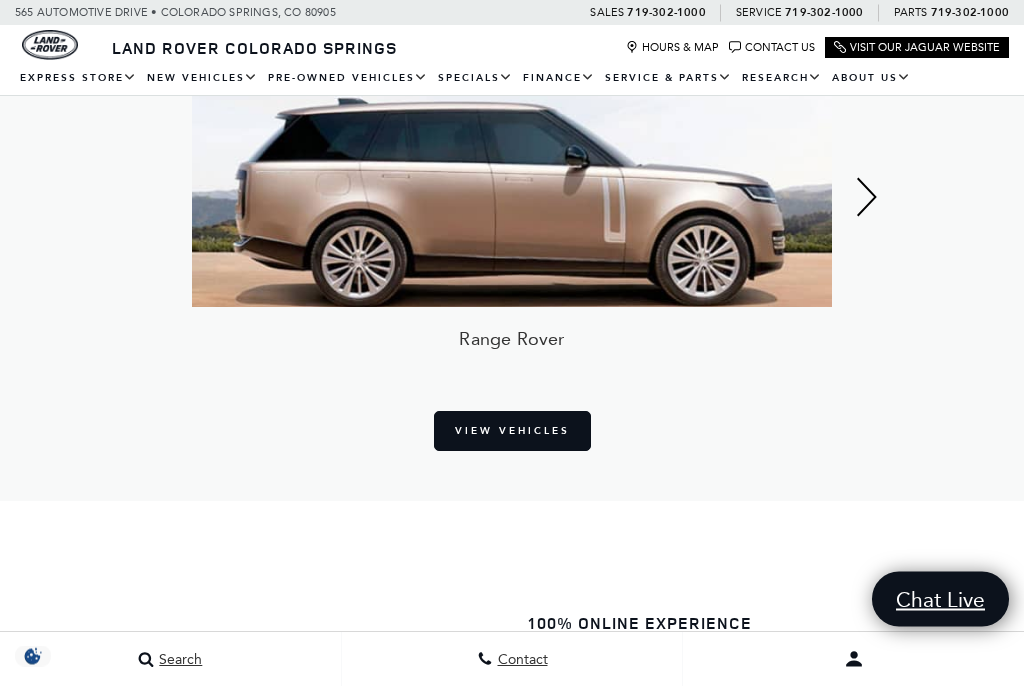 scroll, scrollTop: 1416, scrollLeft: 0, axis: vertical 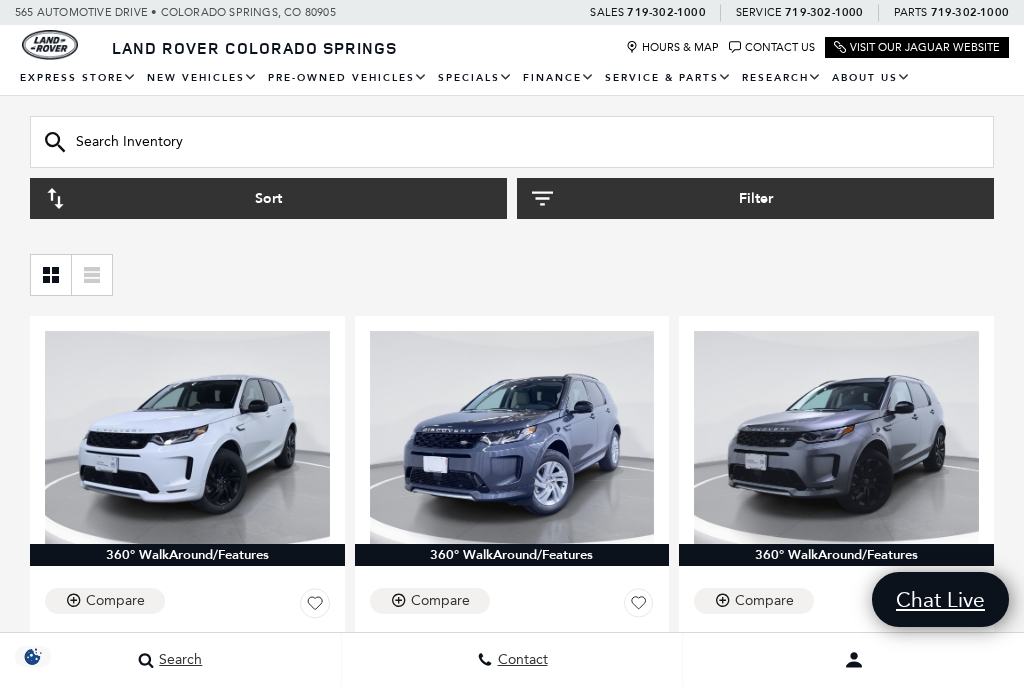 click on "Filter" at bounding box center (755, 198) 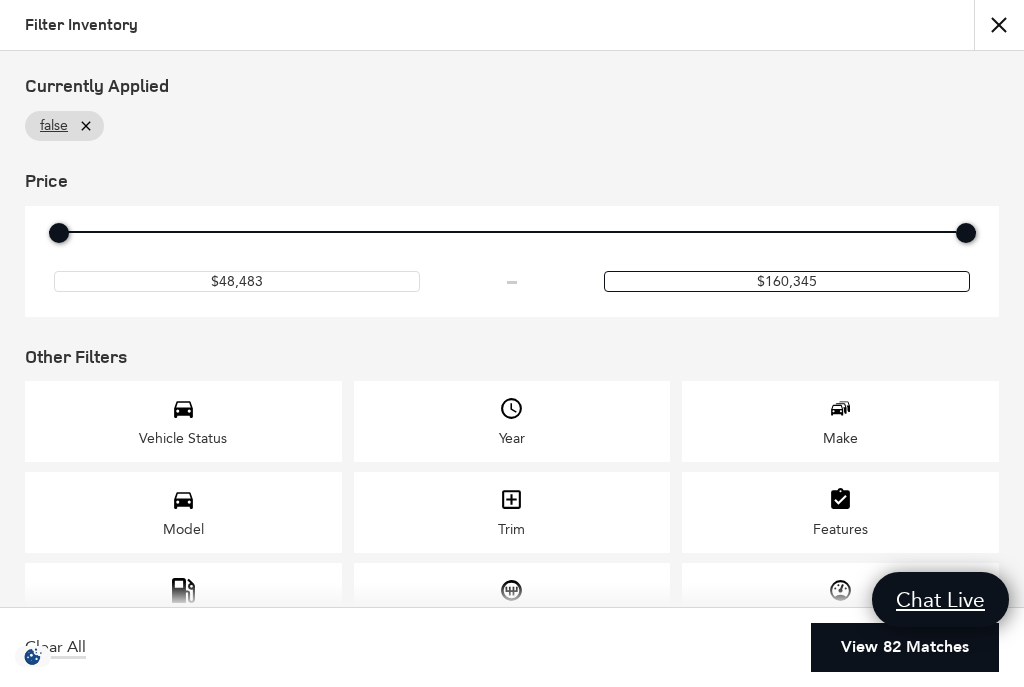 click on "$160,345" at bounding box center [787, 281] 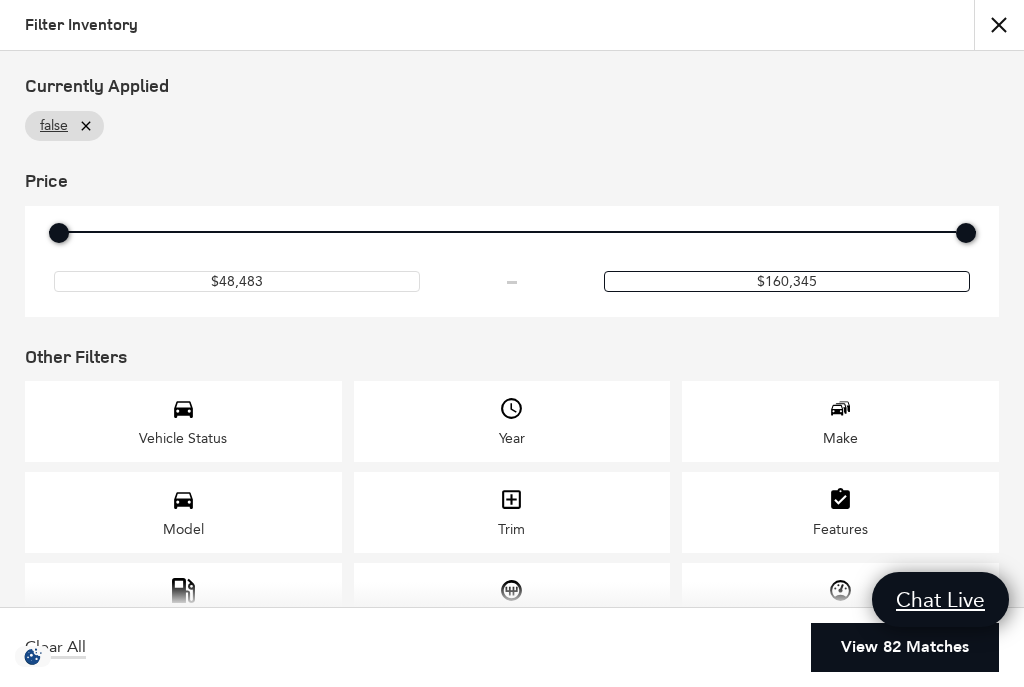 scroll, scrollTop: 205, scrollLeft: 15, axis: both 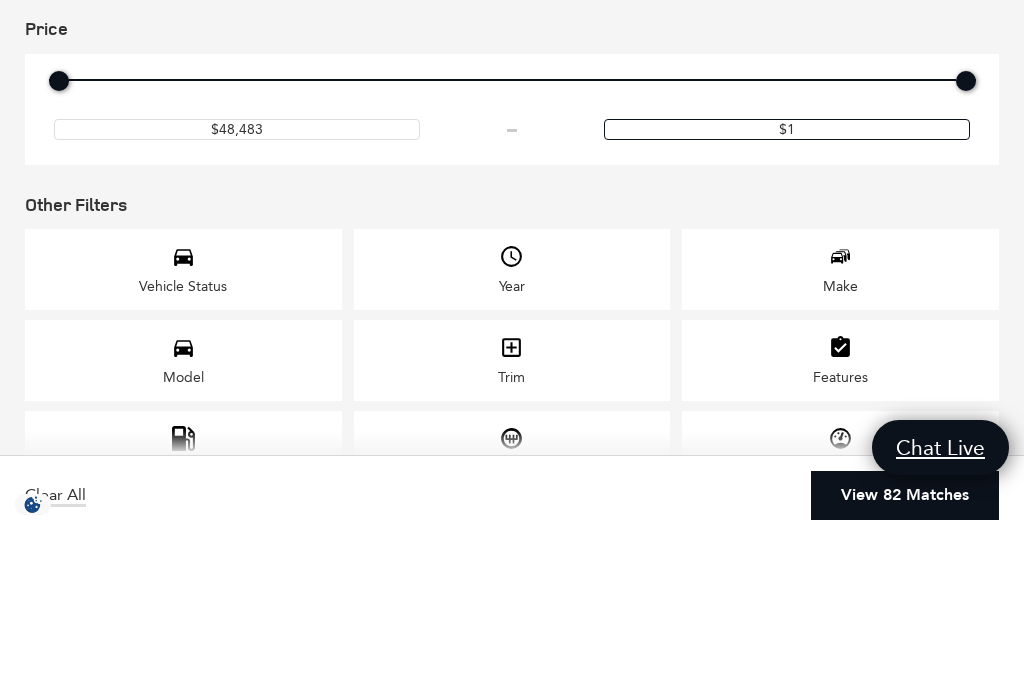 type on "$" 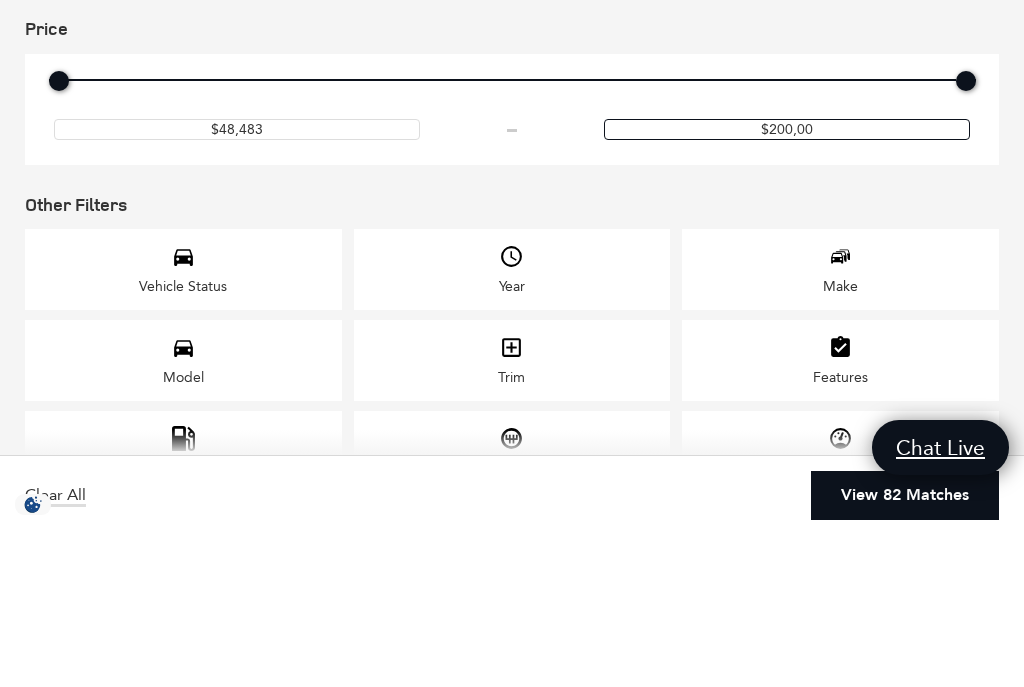 type on "$200’000" 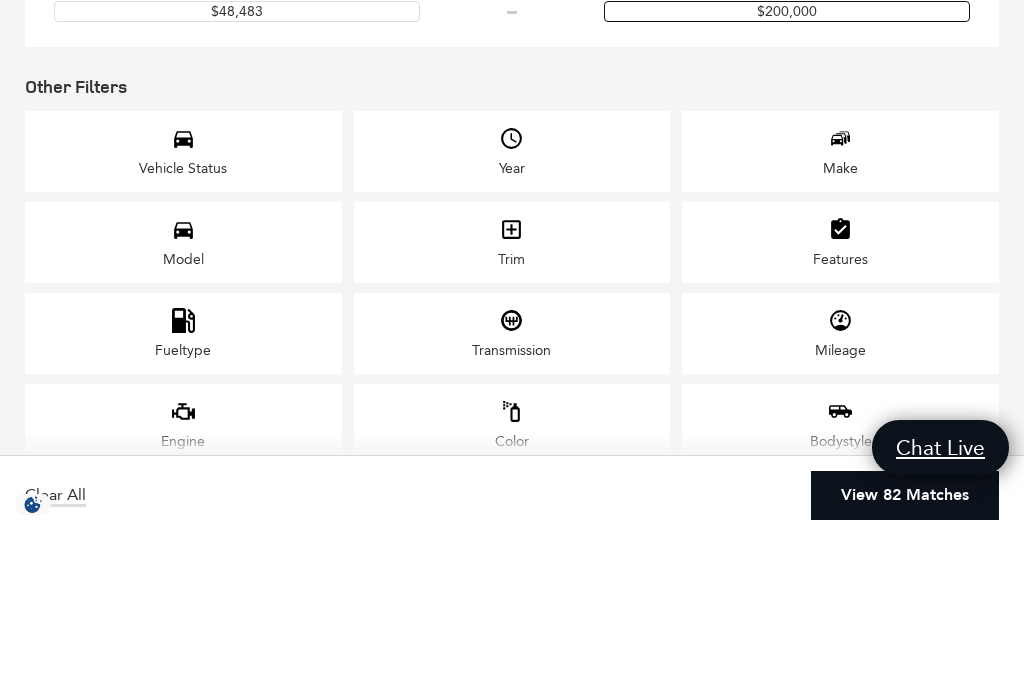 scroll, scrollTop: 117, scrollLeft: 0, axis: vertical 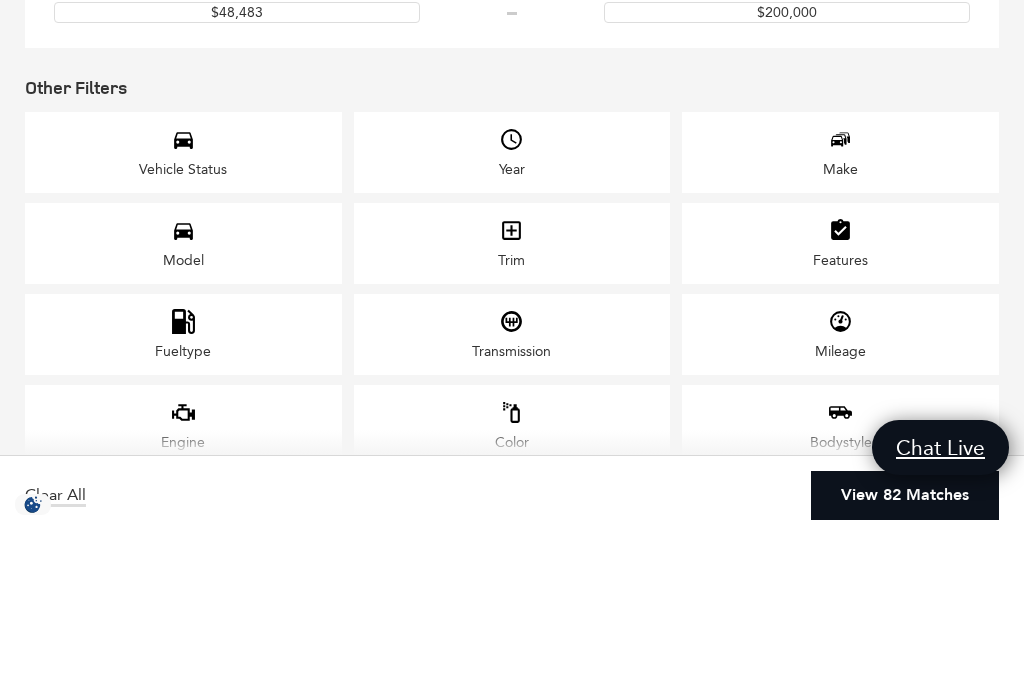 click on "Vehicle Status" at bounding box center [183, 304] 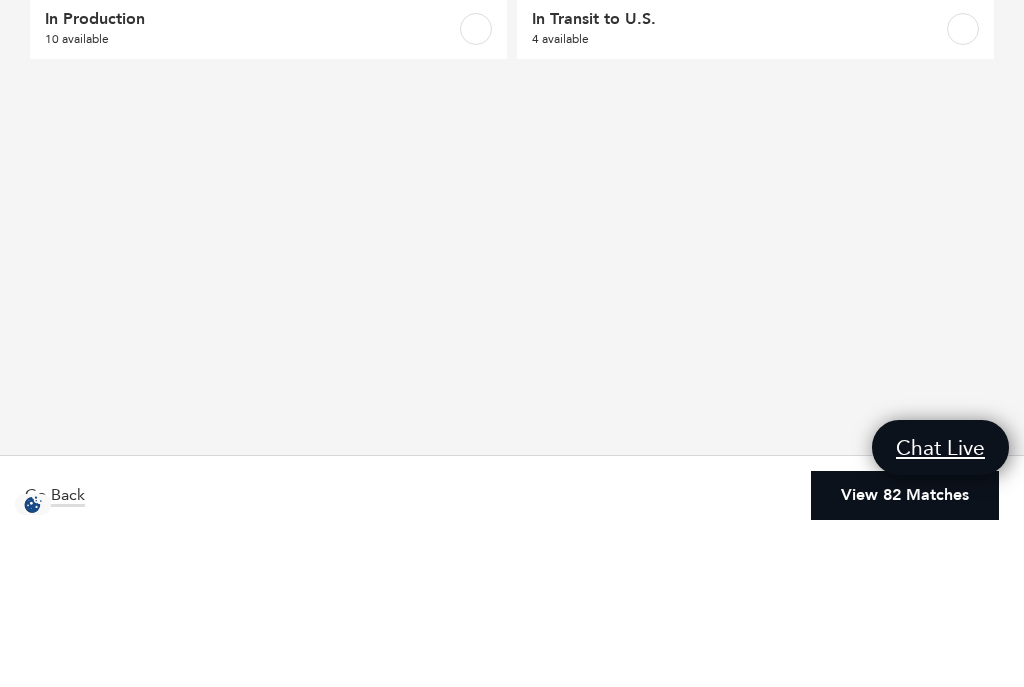 scroll, scrollTop: 357, scrollLeft: 15, axis: both 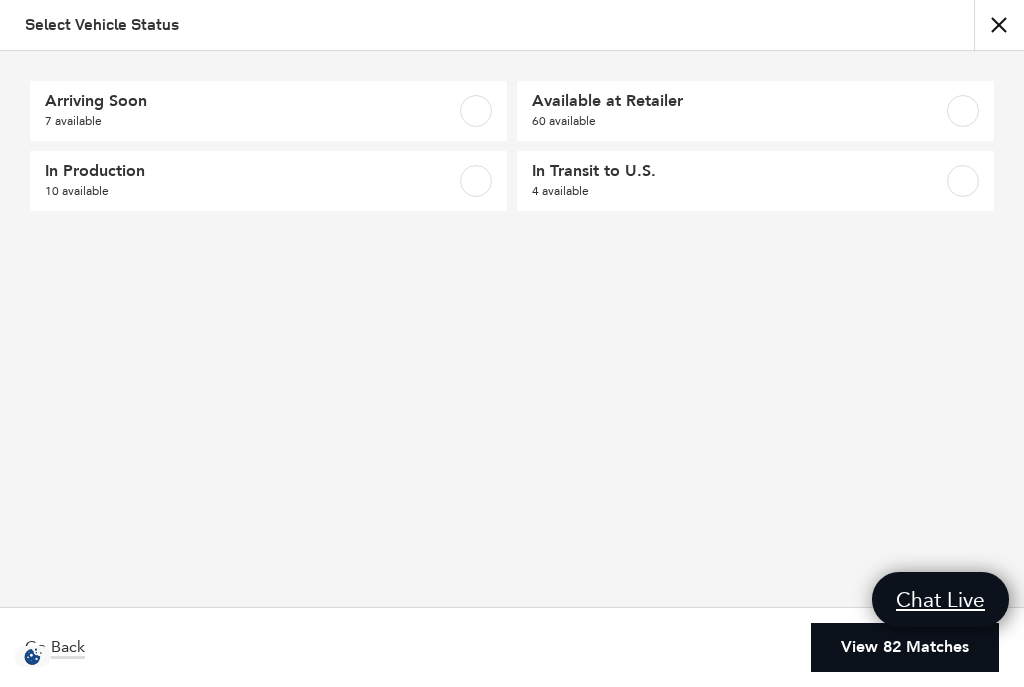 click on "60   available" at bounding box center [722, 121] 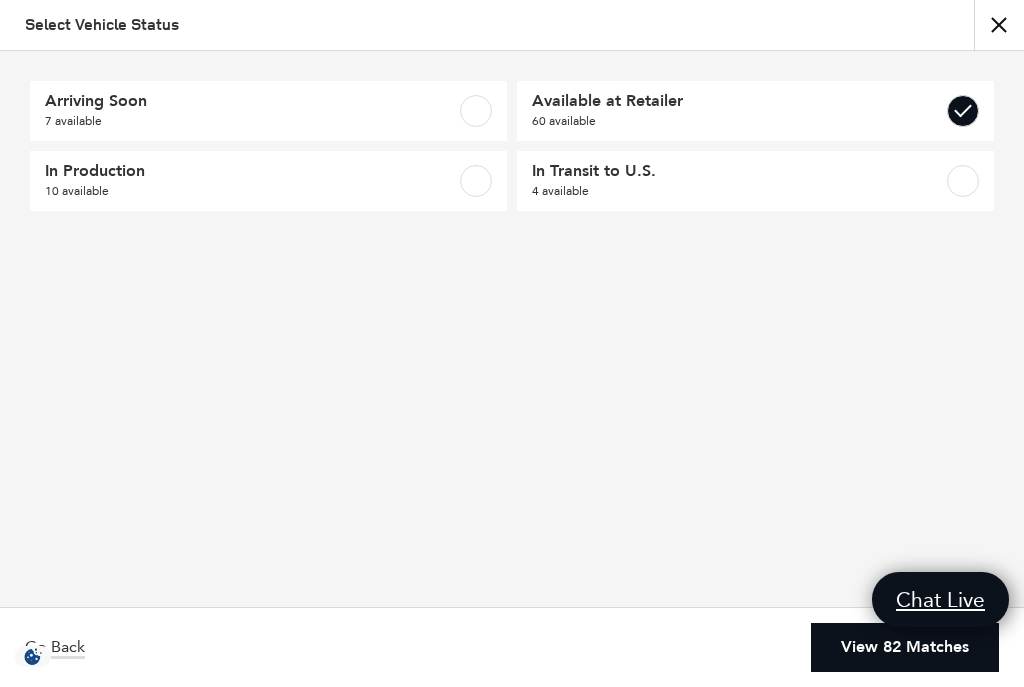 checkbox on "true" 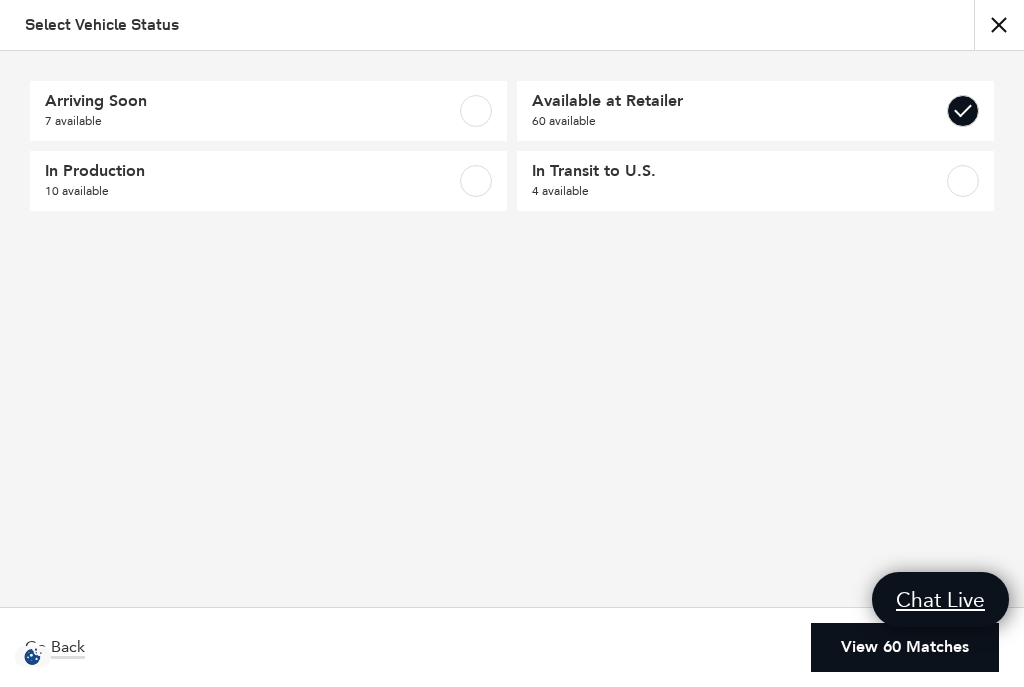 scroll, scrollTop: 0, scrollLeft: 15, axis: horizontal 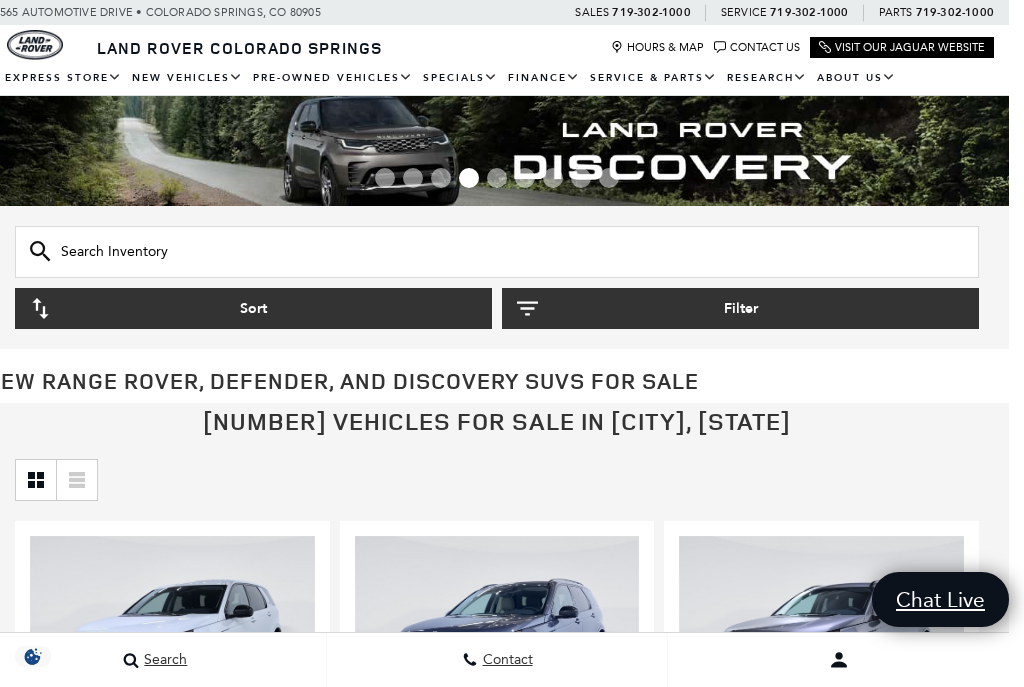 click on "Contact Preference? *" at bounding box center (838, 660) 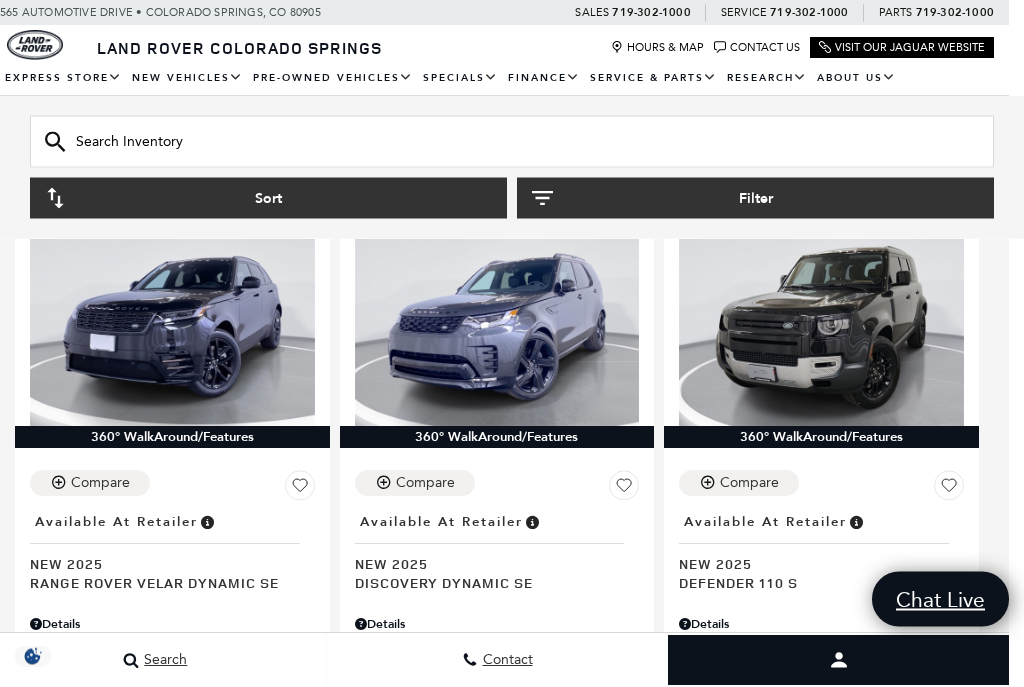 scroll, scrollTop: 4236, scrollLeft: 15, axis: both 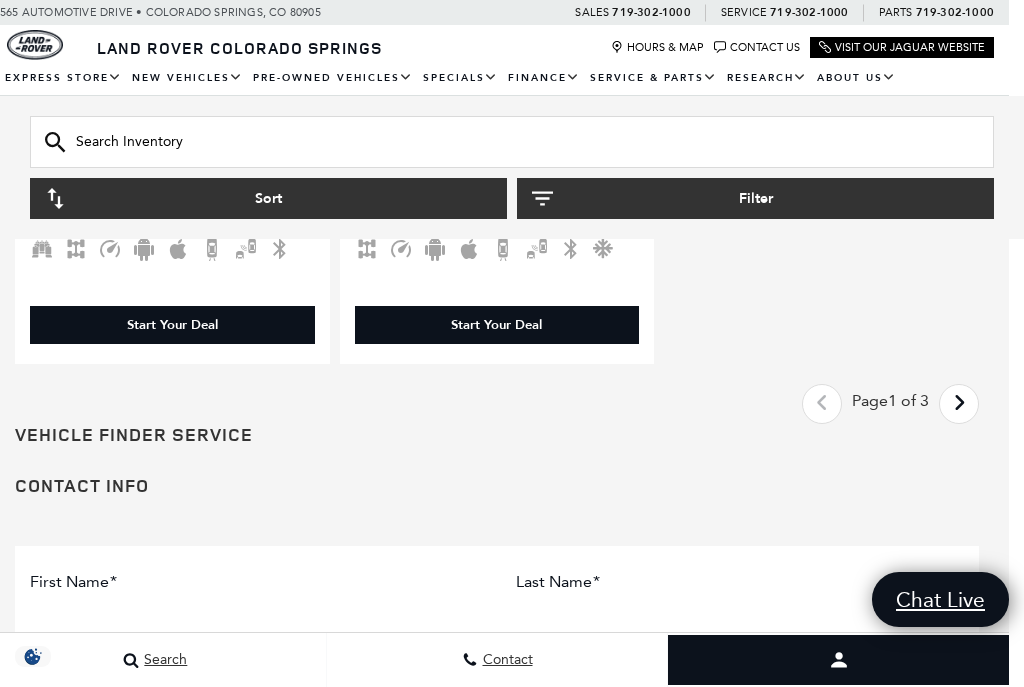 click on "Next" at bounding box center [959, 404] 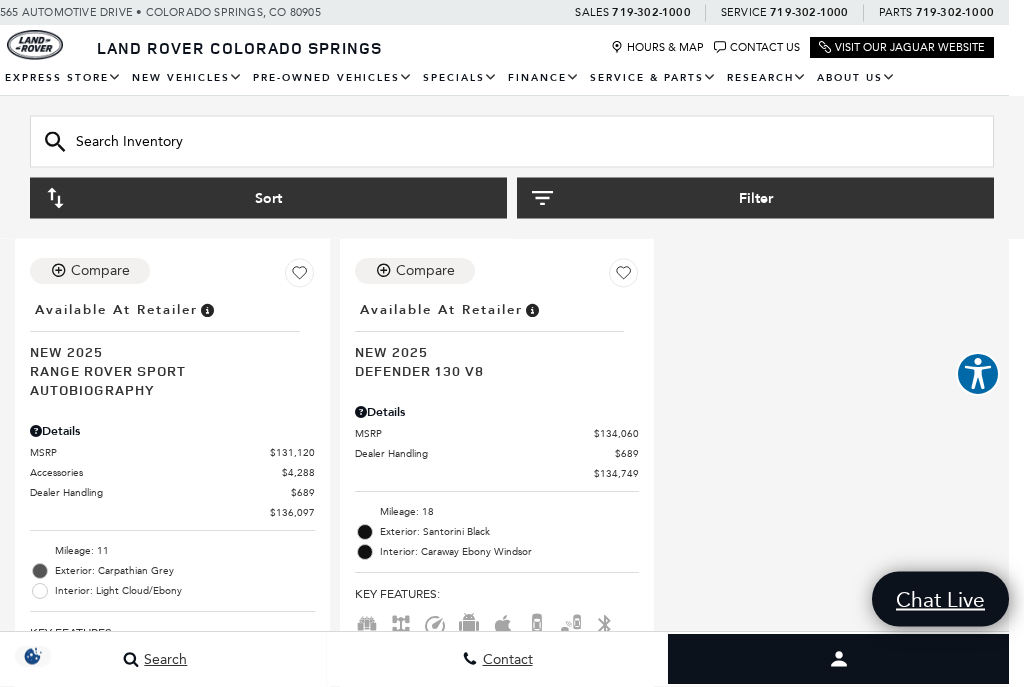 scroll, scrollTop: 5287, scrollLeft: 15, axis: both 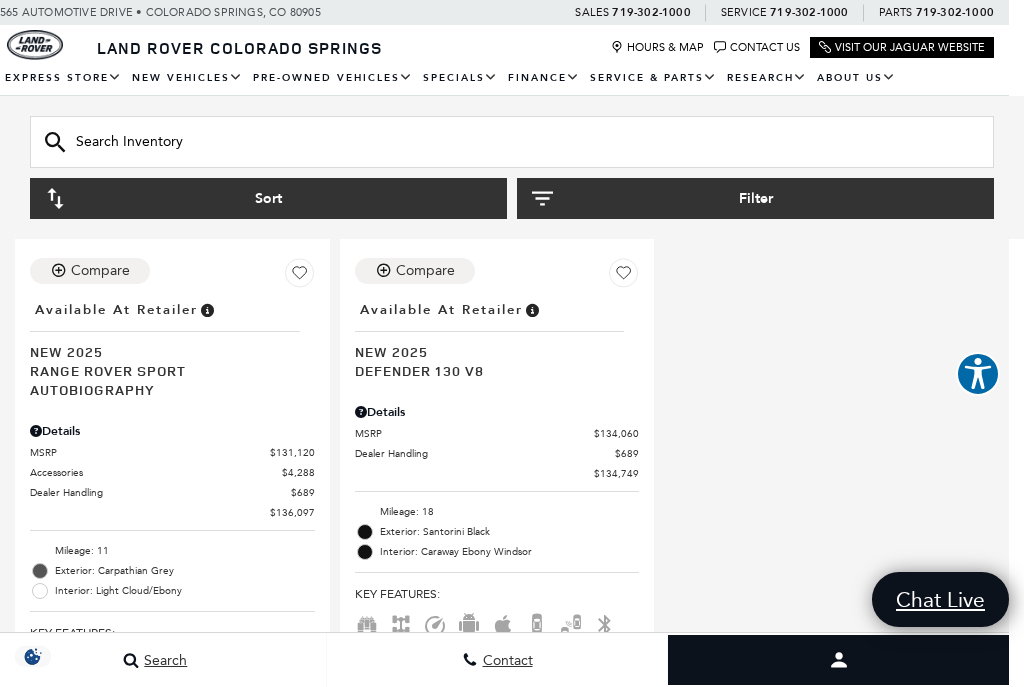 click on "Range Rover Sport Autobiography" at bounding box center (165, 380) 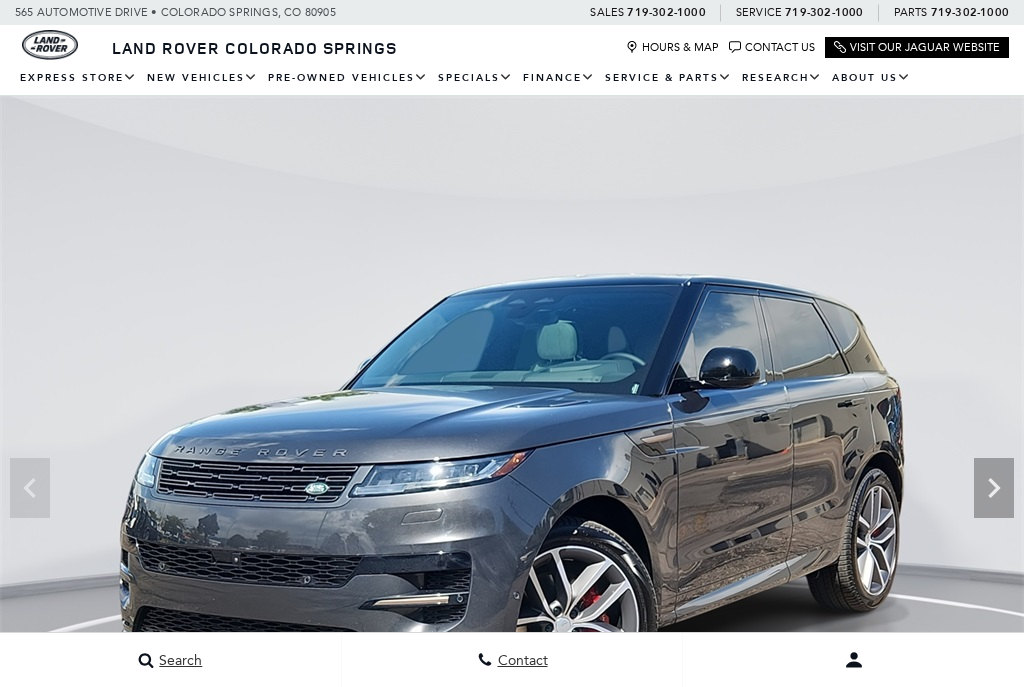 click 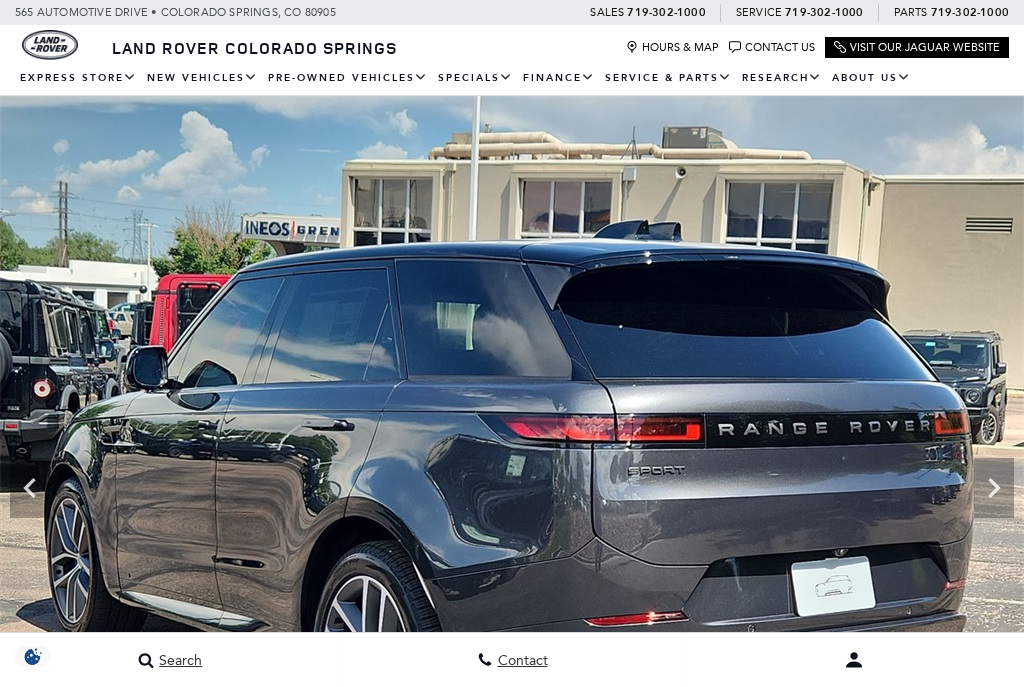scroll, scrollTop: 0, scrollLeft: 0, axis: both 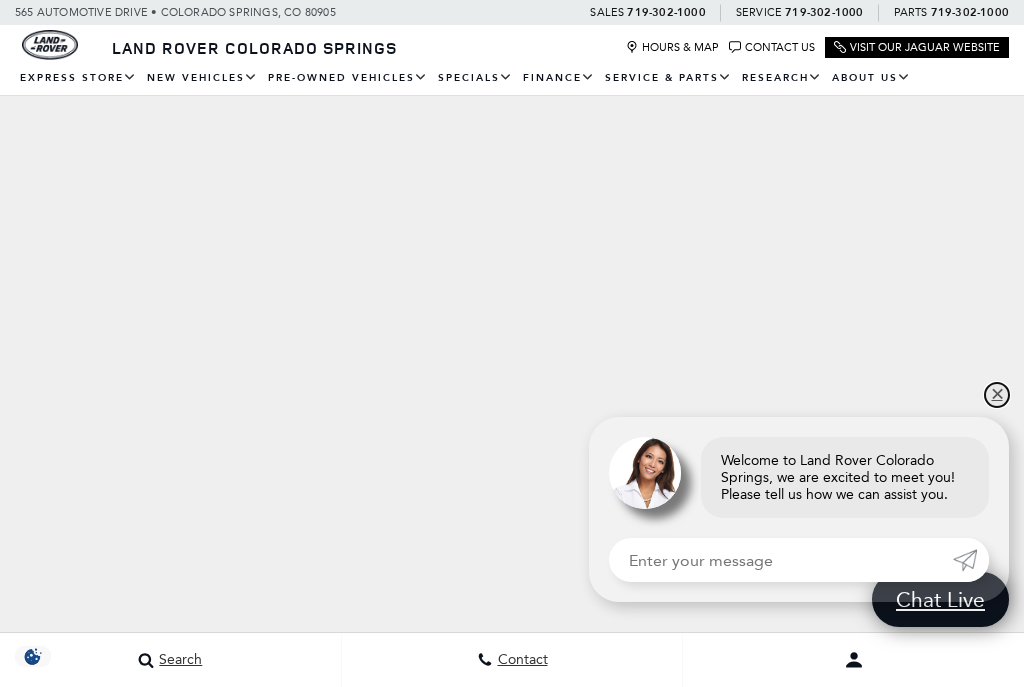 click on "✕" at bounding box center (997, 395) 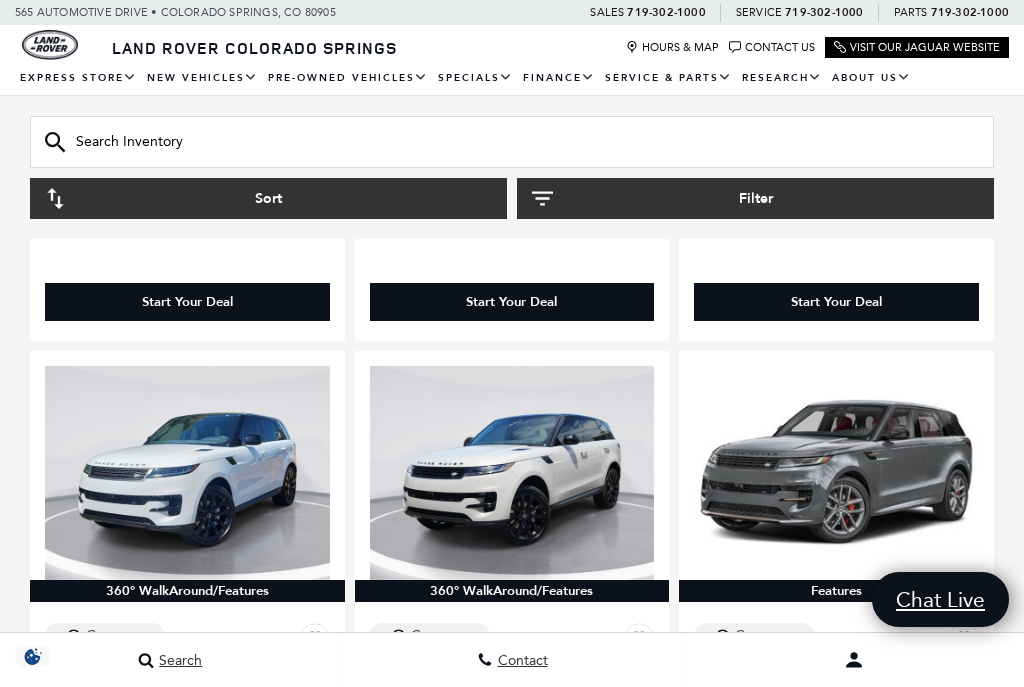 scroll, scrollTop: 955, scrollLeft: 0, axis: vertical 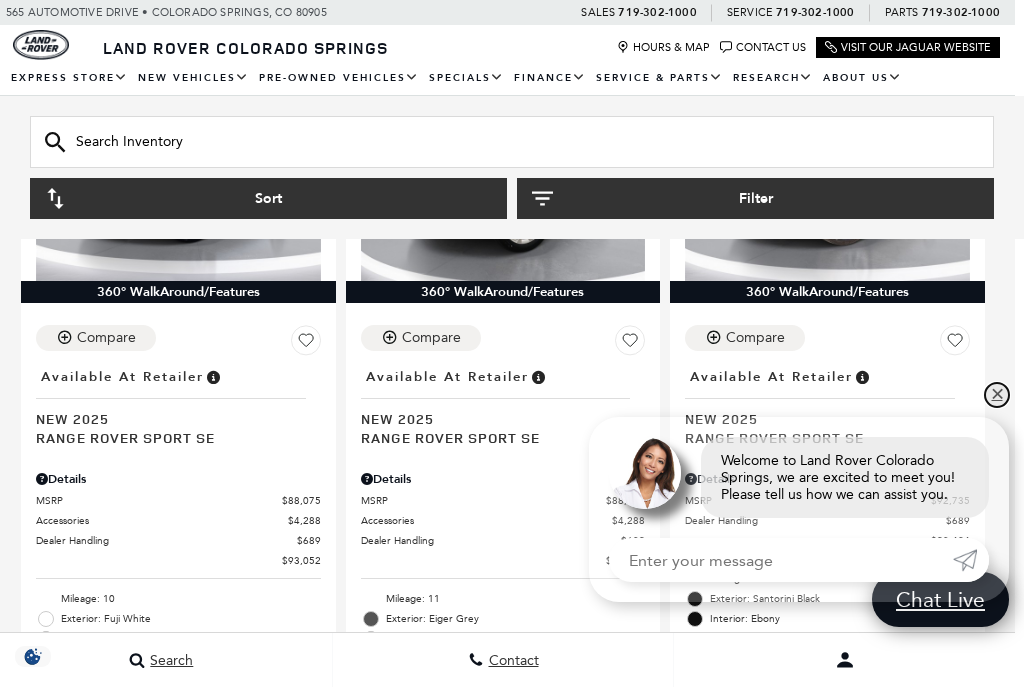 click on "✕" at bounding box center (997, 395) 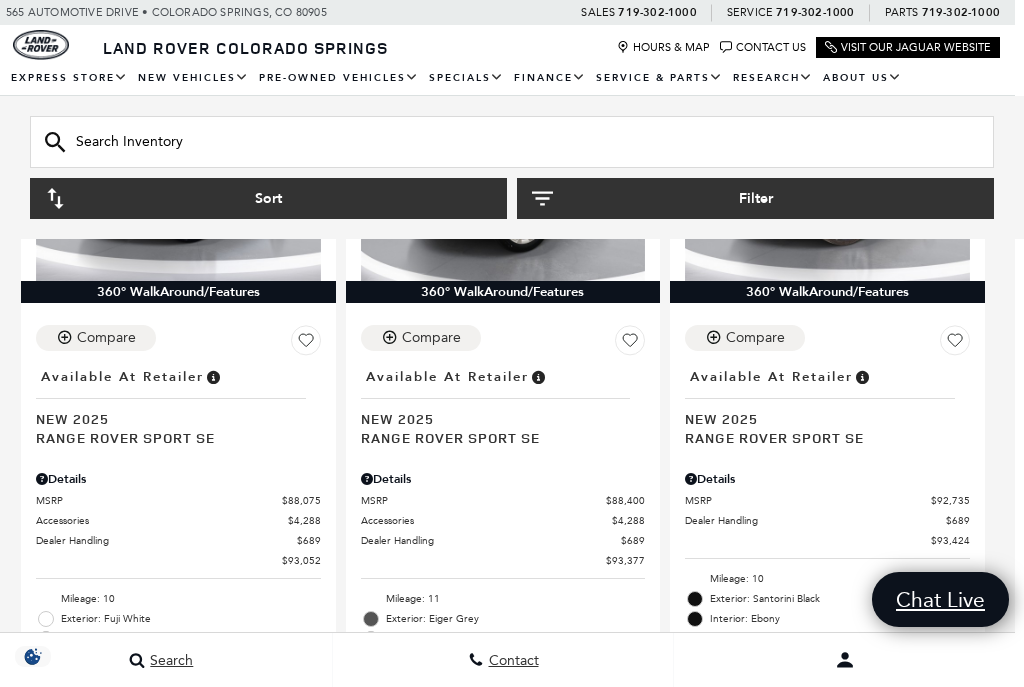 click on "360° WalkAround/Features Compare Location :  Available at Retailer New 2025 Range Rover Sport SE  Details
MSRP
$88,075
Accessories
$4,288
Dealer Handling
$689
$93,052
Disclaimer:
Dealer Handling included in all sale pricing | Tax, Title, and Tags NOT included in vehicle prices shown and must be paid by the purchaser | Not all offers are able to be combined | Some incentives or offers could have residency restrictions or other qualifications | See dealer for full eligibility and details
While great effort is made to ensure the accuracy of the information on this site, errors do occur so please verify information with a customer service rep. This is easily done by calling us at (719) 302-1000 or by visiting us at the dealership. For more offer details on the JLR Financial Group 90 Day Deferment Program, please see the full disclaimer  here .
:" at bounding box center [503, 2825] 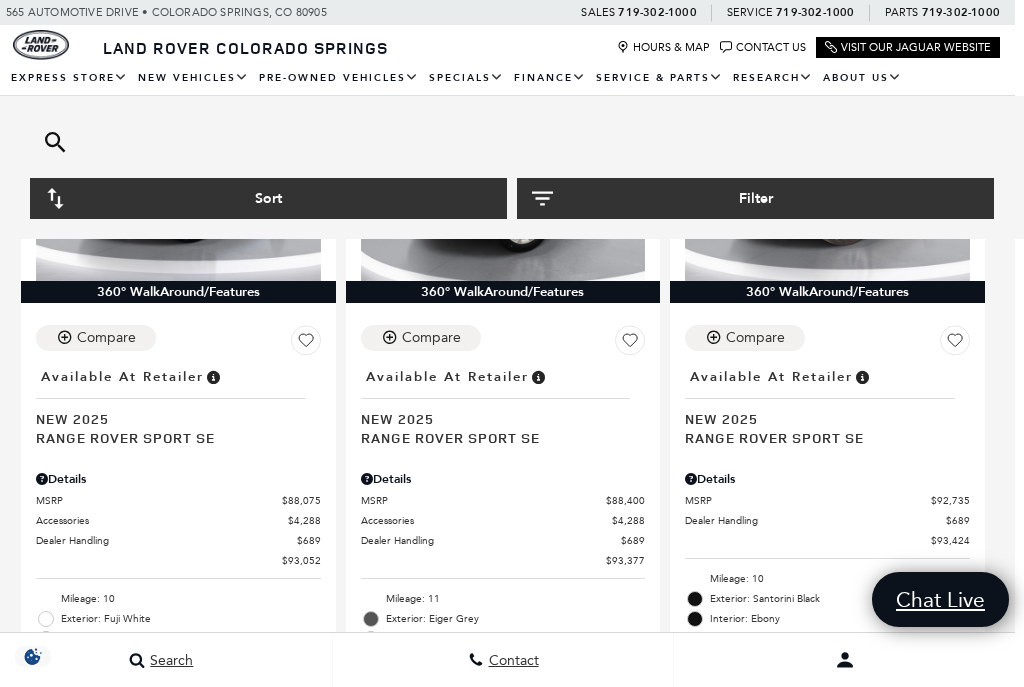 click at bounding box center [512, 142] 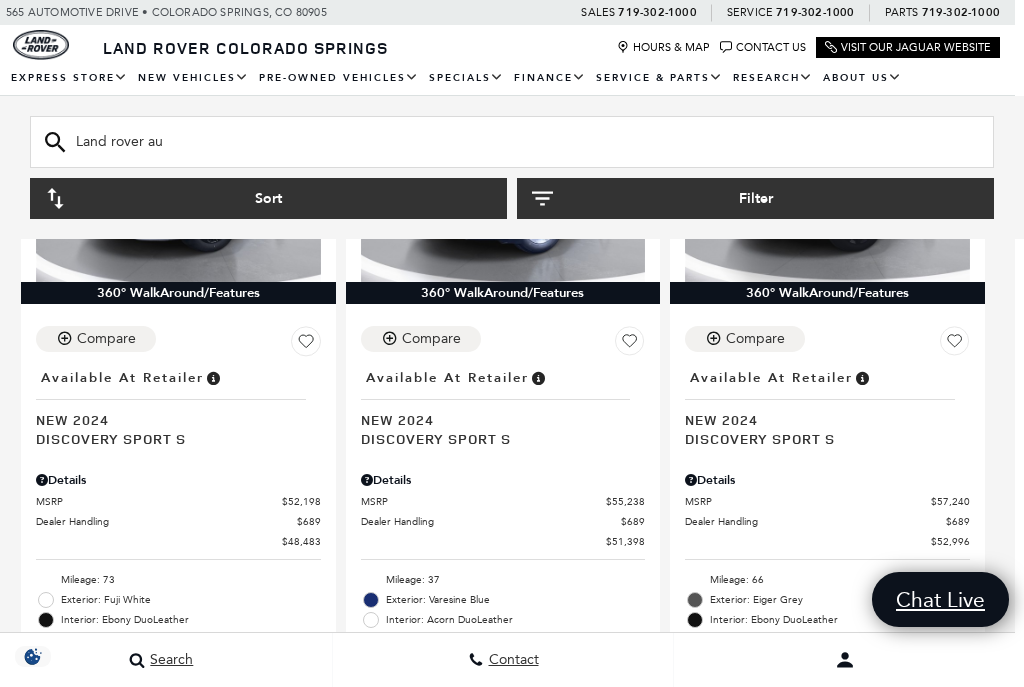 scroll, scrollTop: 0, scrollLeft: 9, axis: horizontal 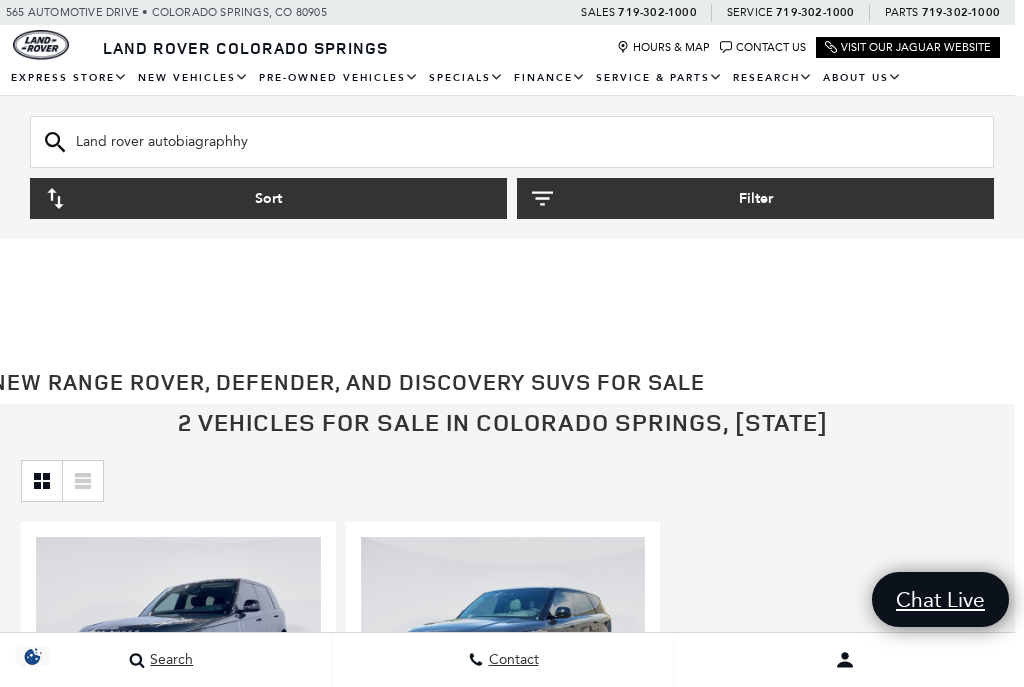 type on "Land rover autobiagraphhy" 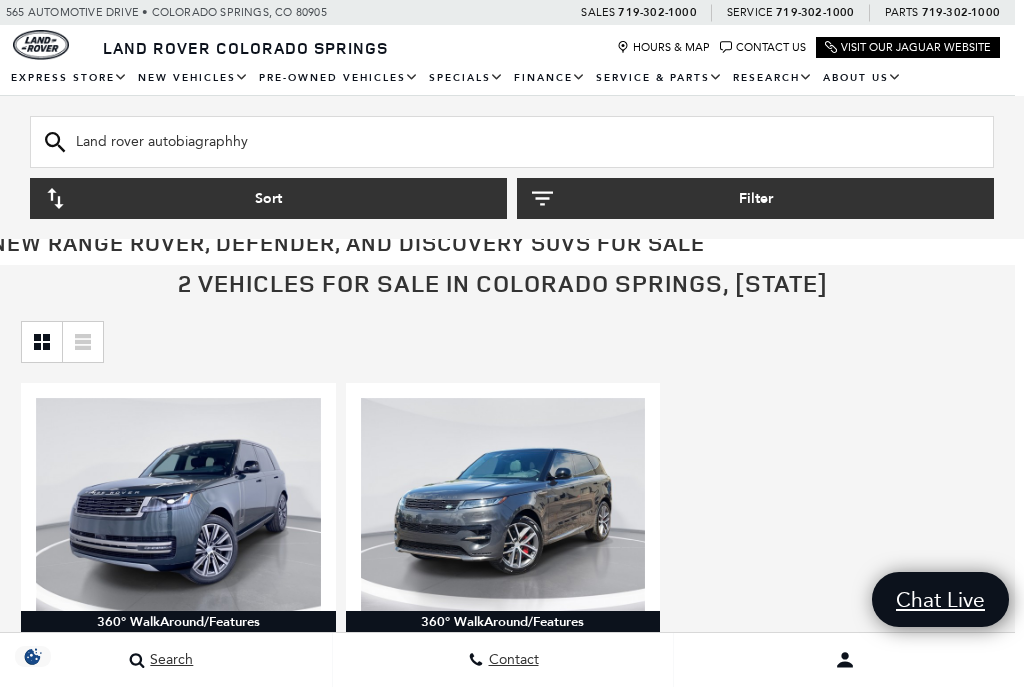 scroll, scrollTop: 134, scrollLeft: 9, axis: both 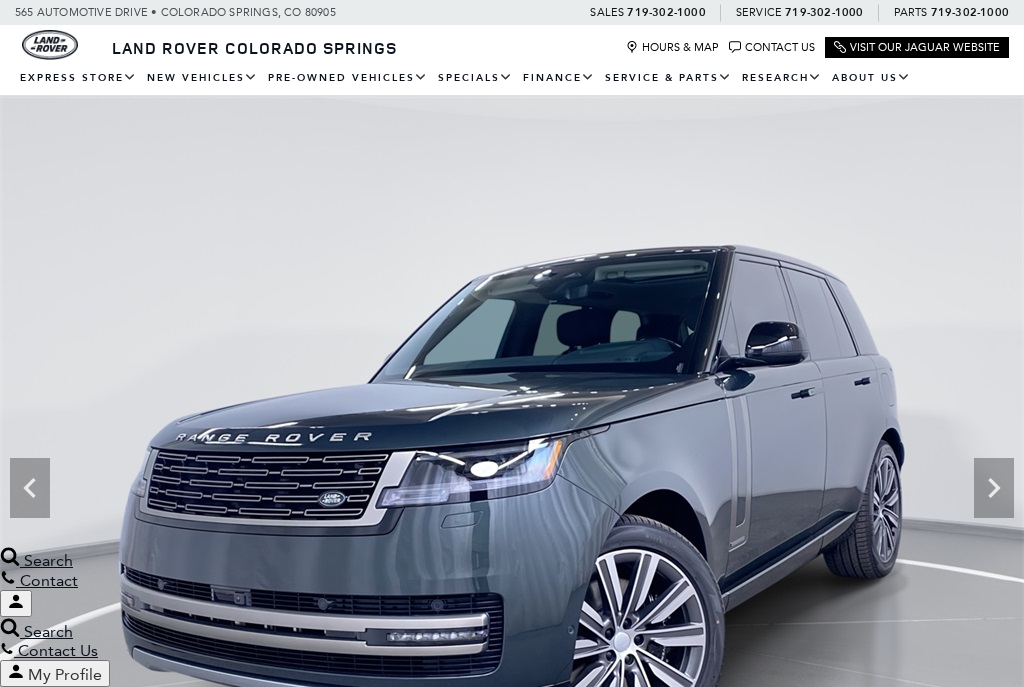click 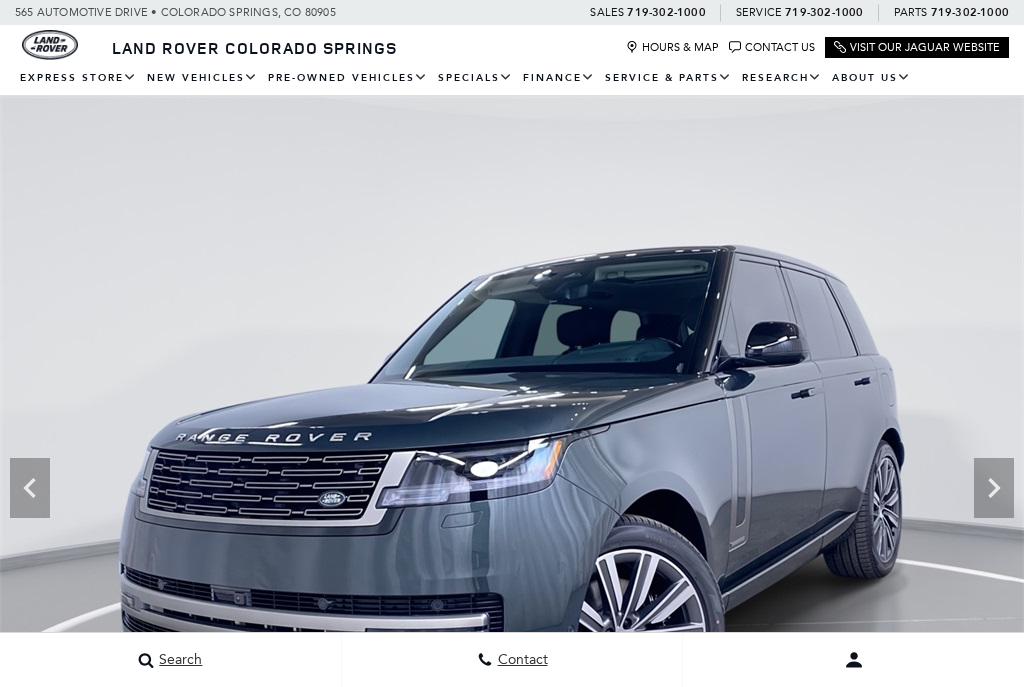 click 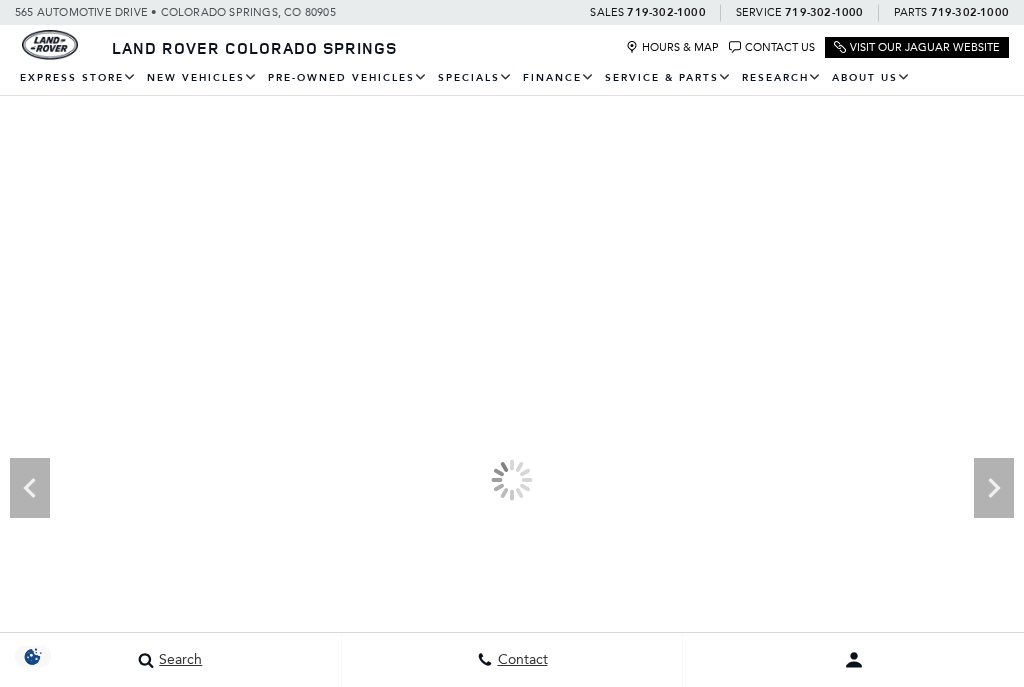 click 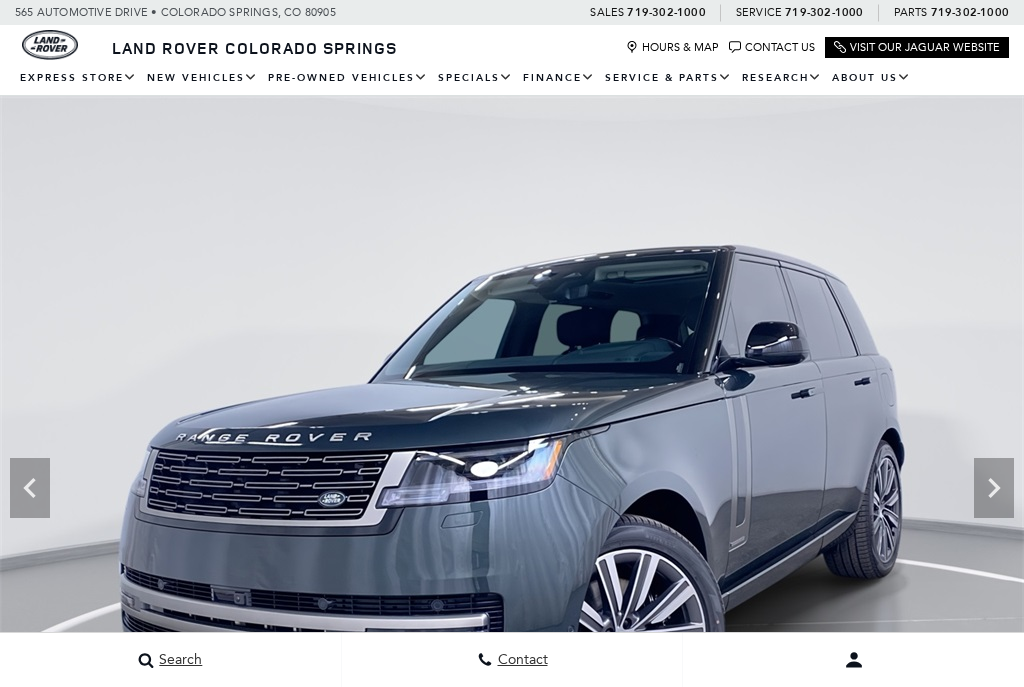click 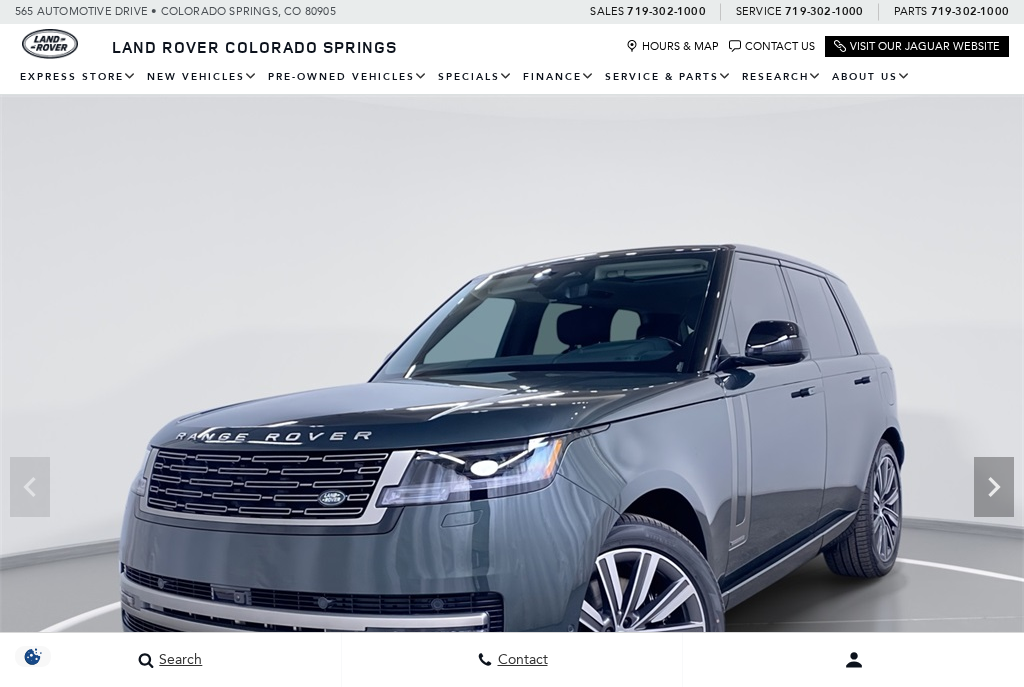 click 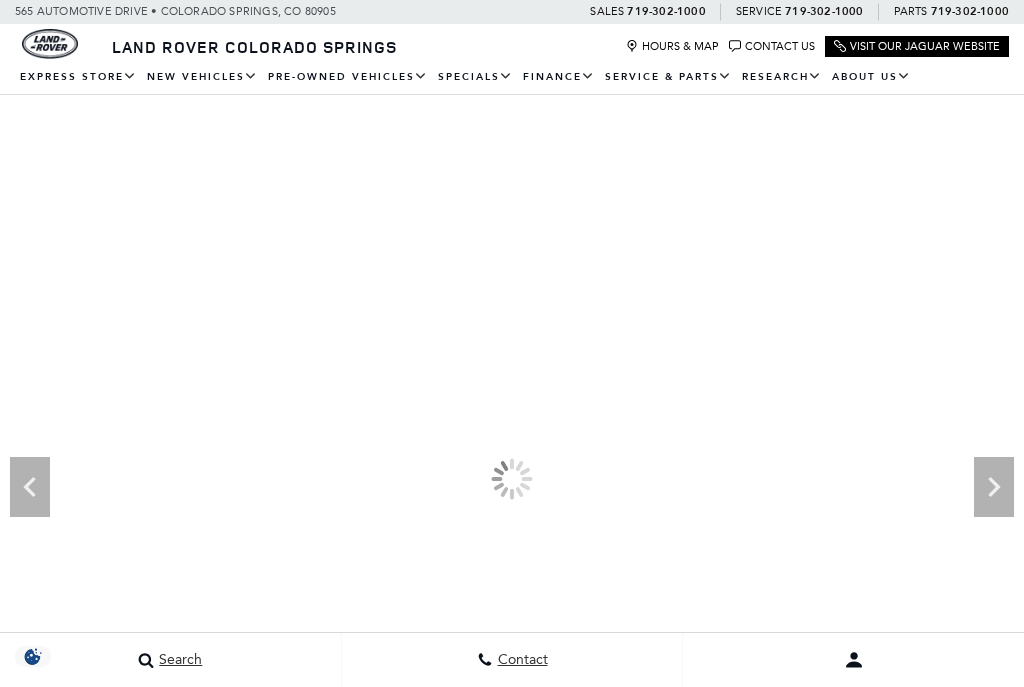 scroll, scrollTop: 1, scrollLeft: 0, axis: vertical 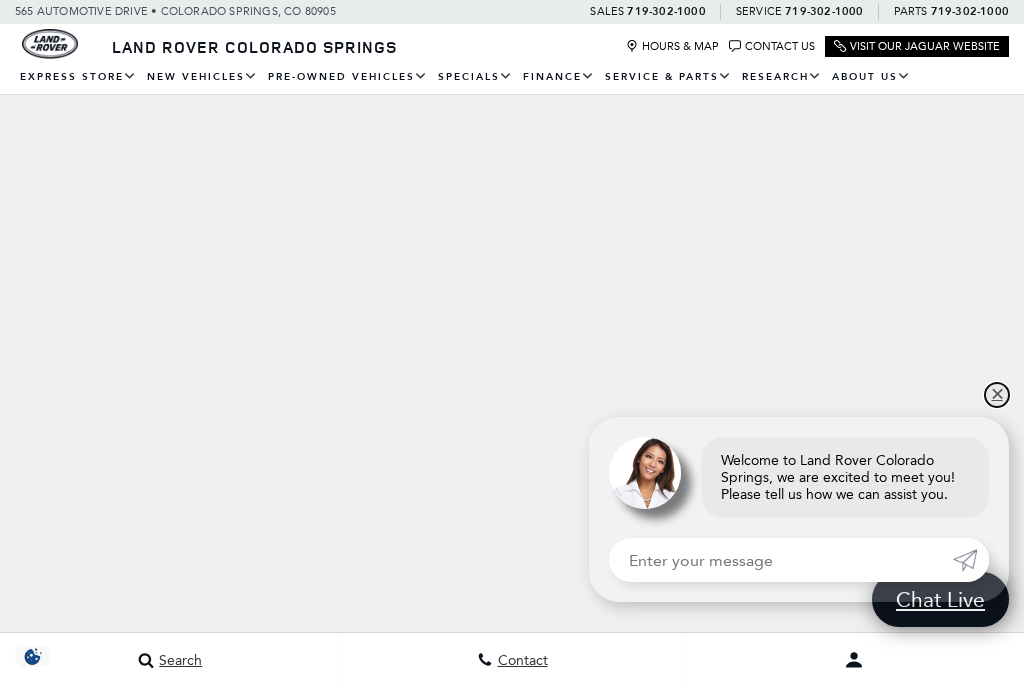 click on "✕" at bounding box center (997, 395) 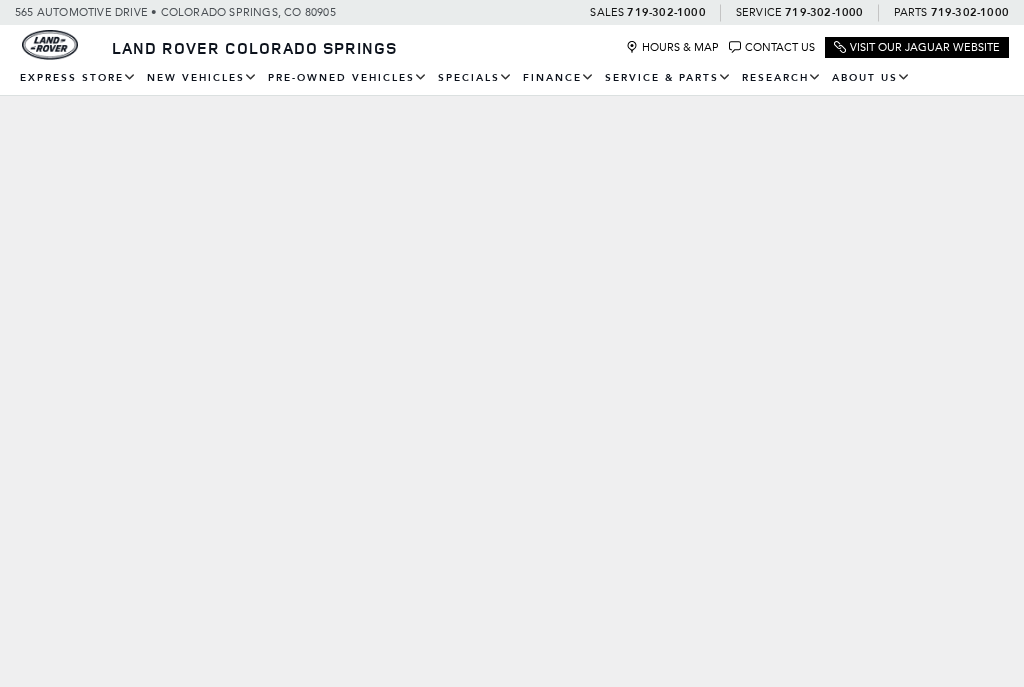 scroll, scrollTop: 0, scrollLeft: 0, axis: both 